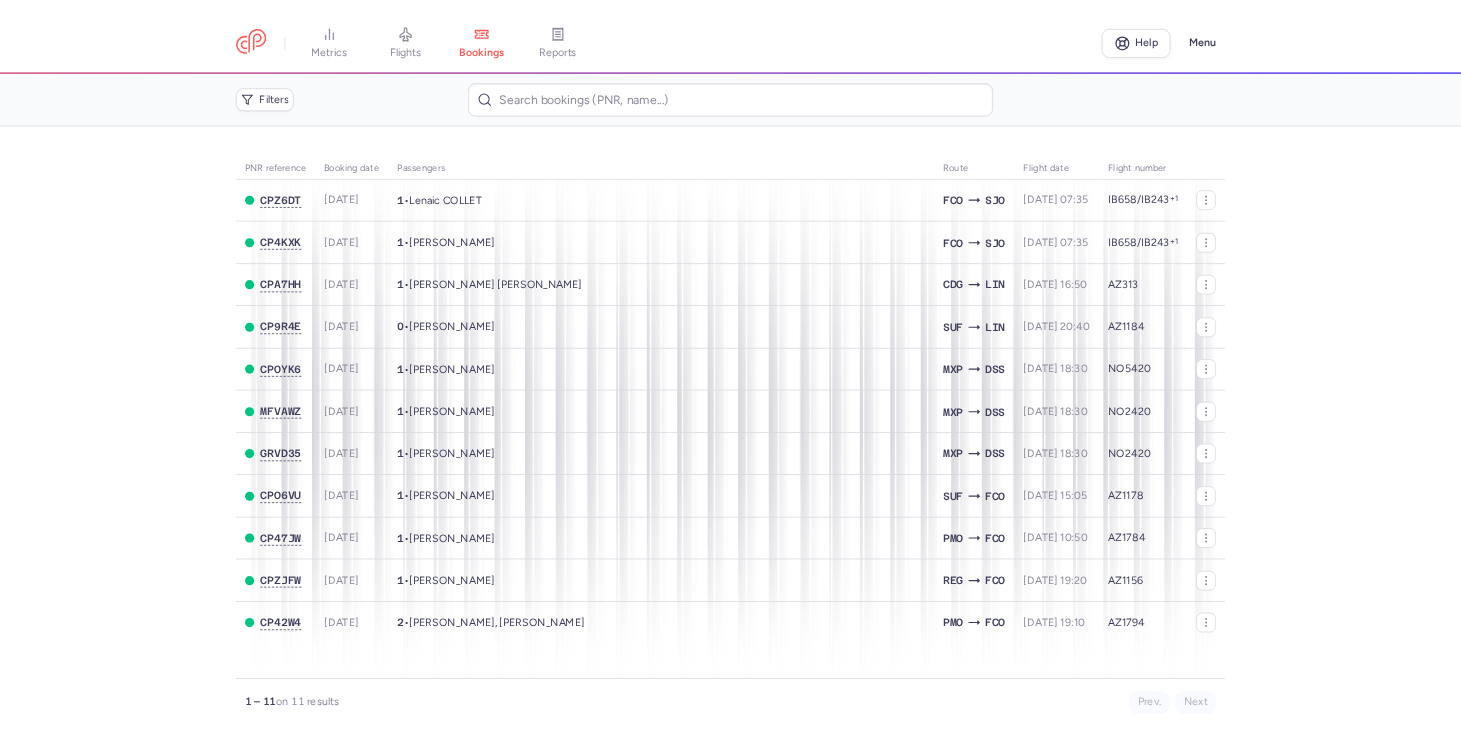 scroll, scrollTop: 0, scrollLeft: 0, axis: both 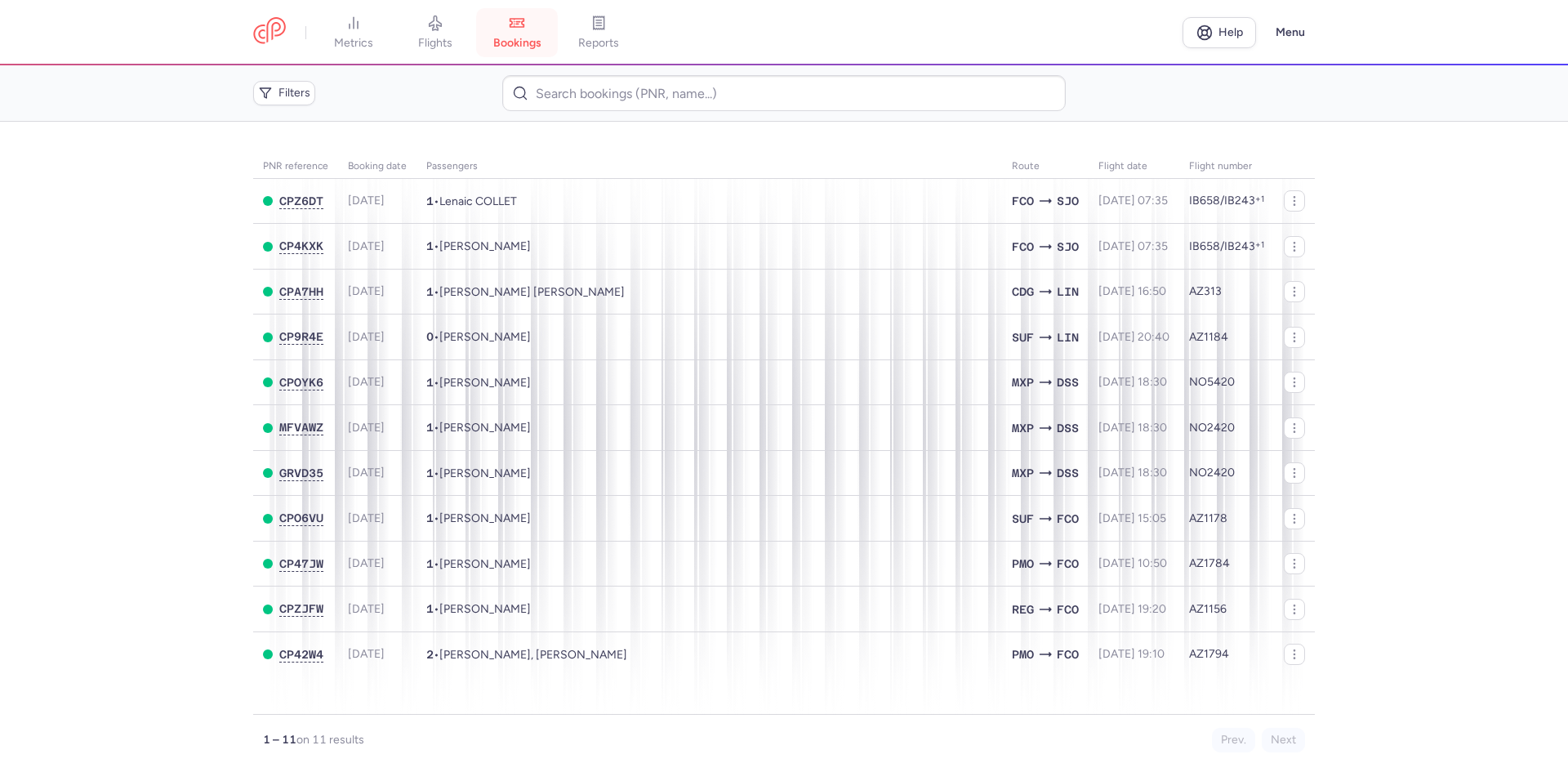 click on "bookings" at bounding box center (517, 33) 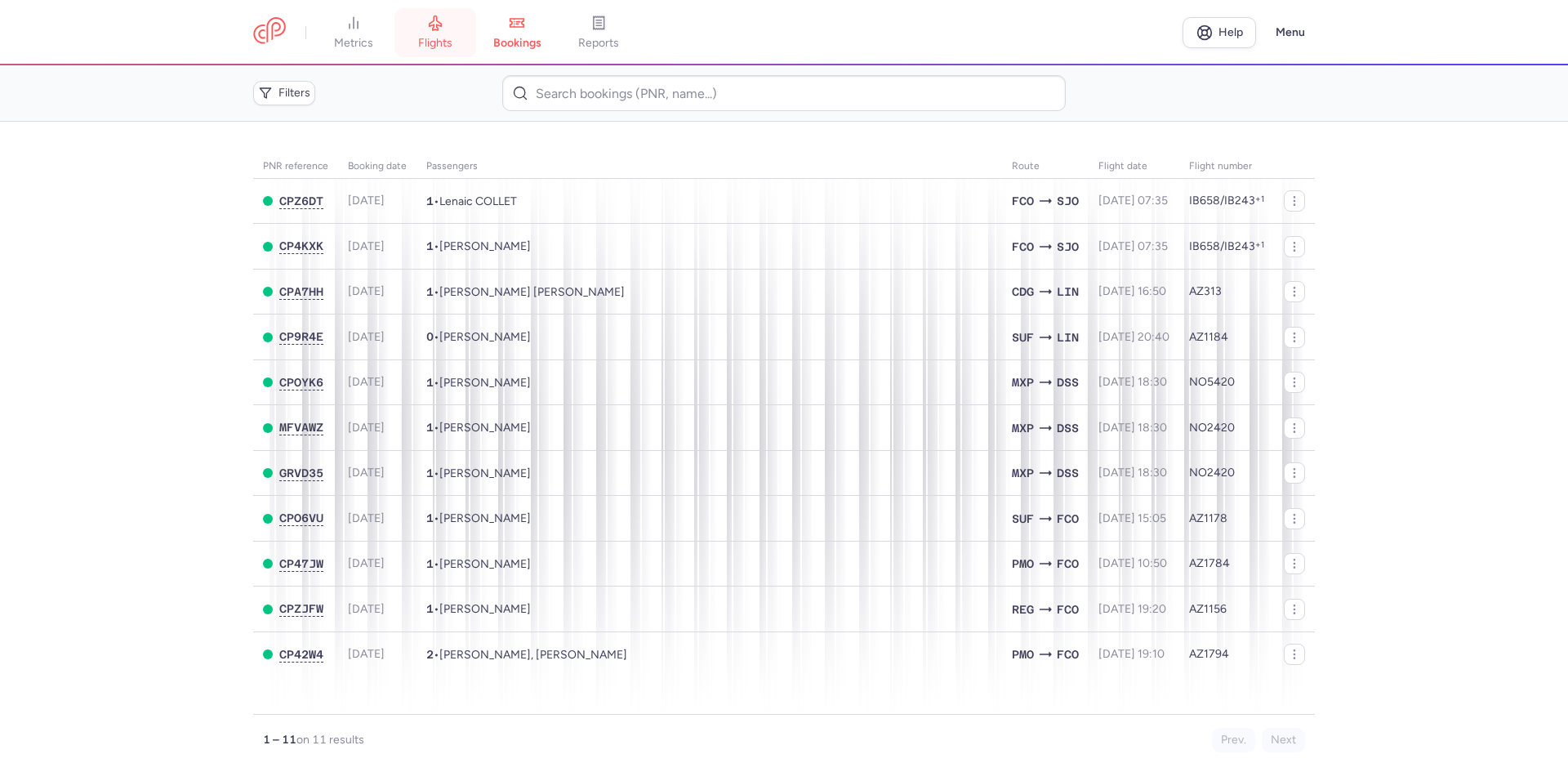 click 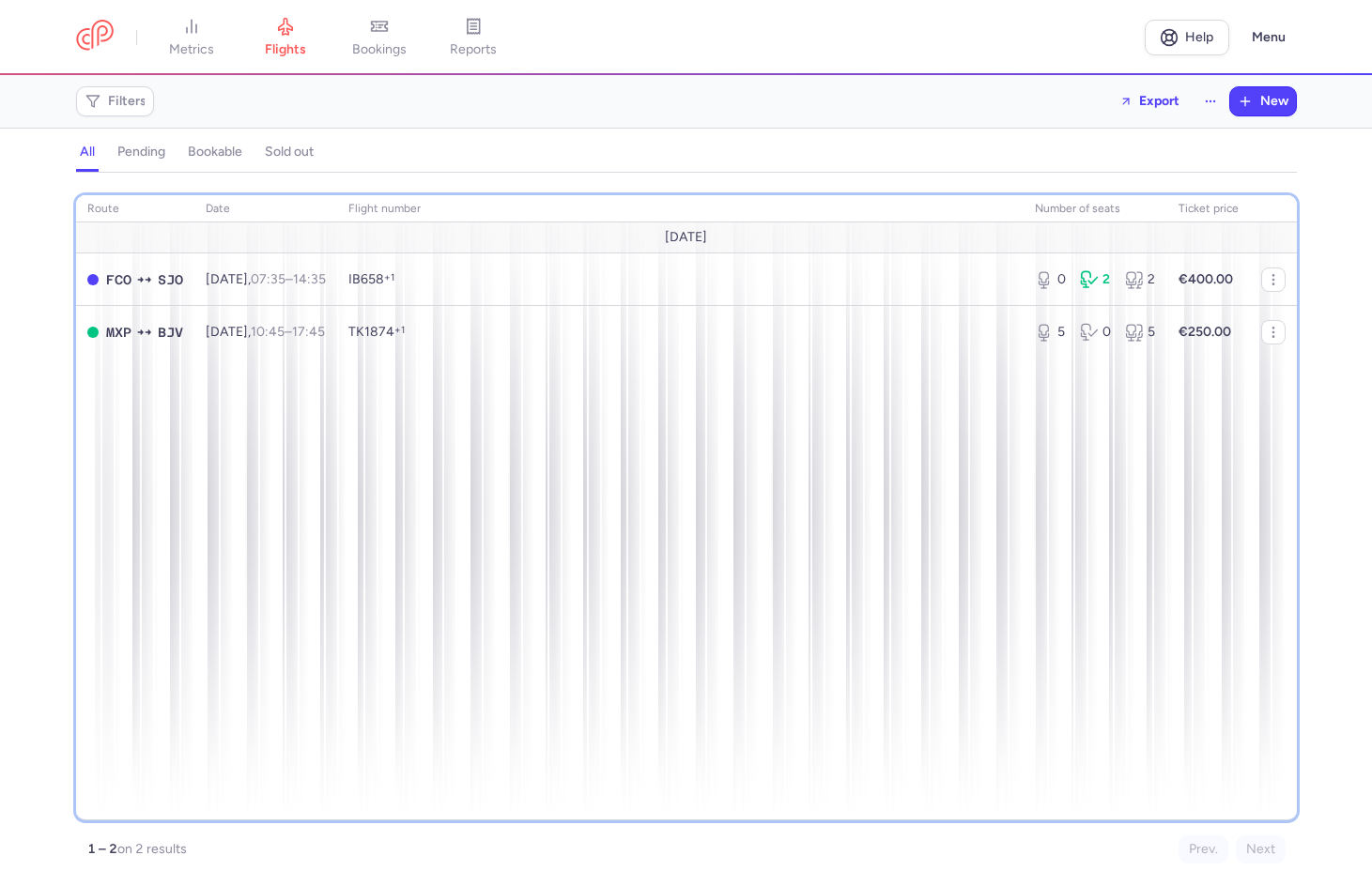 click on "route date Flight number number of seats Ticket price [DATE]  FCO  SJO [DATE]  07:35  –  14:35  +0  IB658  +1 0 2 2 €400.00  MXP  BJV [DATE]  10:45  –  17:45  +0  TK1874  +1 5 0 5 €250.00" at bounding box center (686, 508) 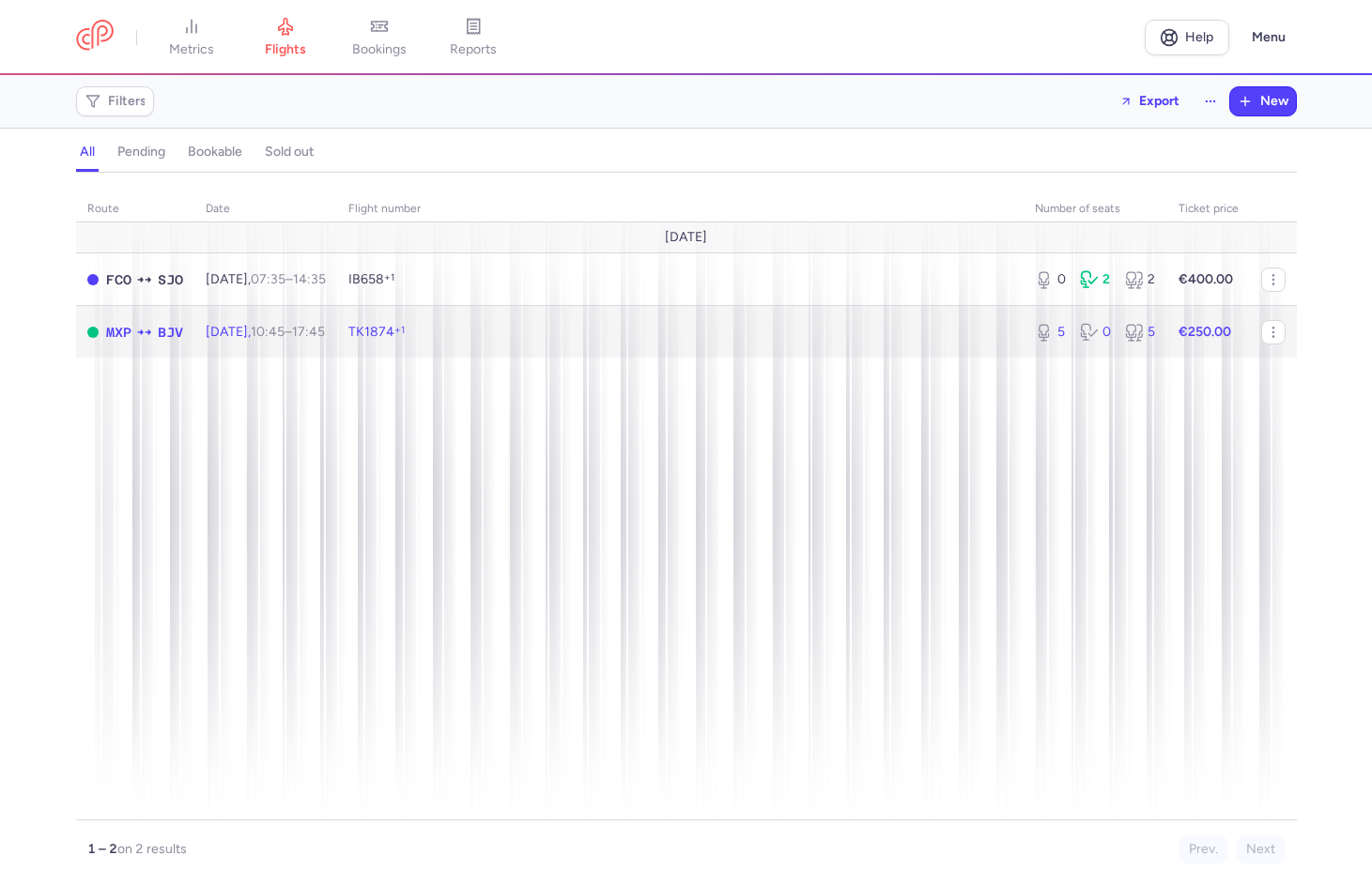 click on "5 0 5" 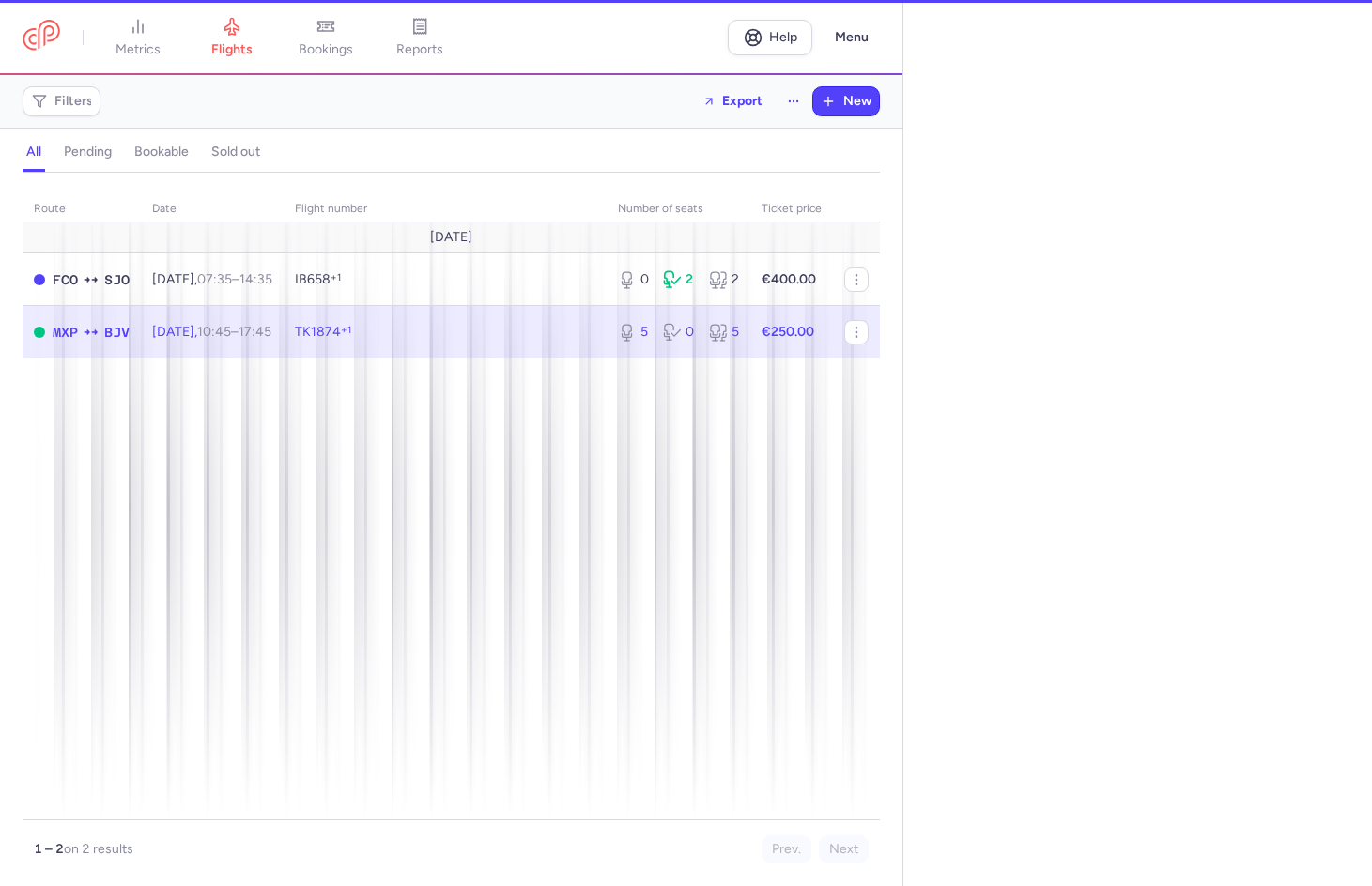 select on "days" 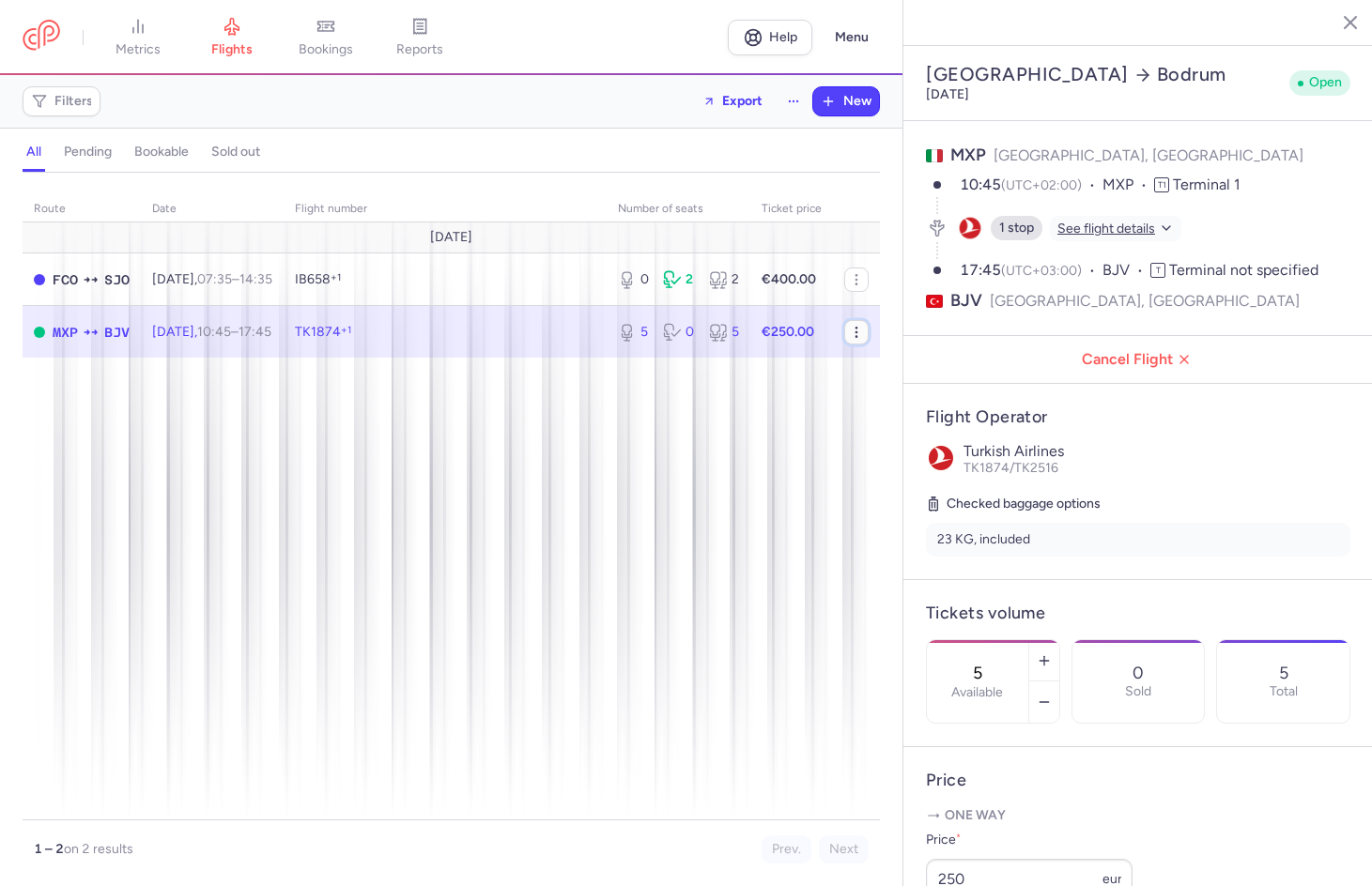click 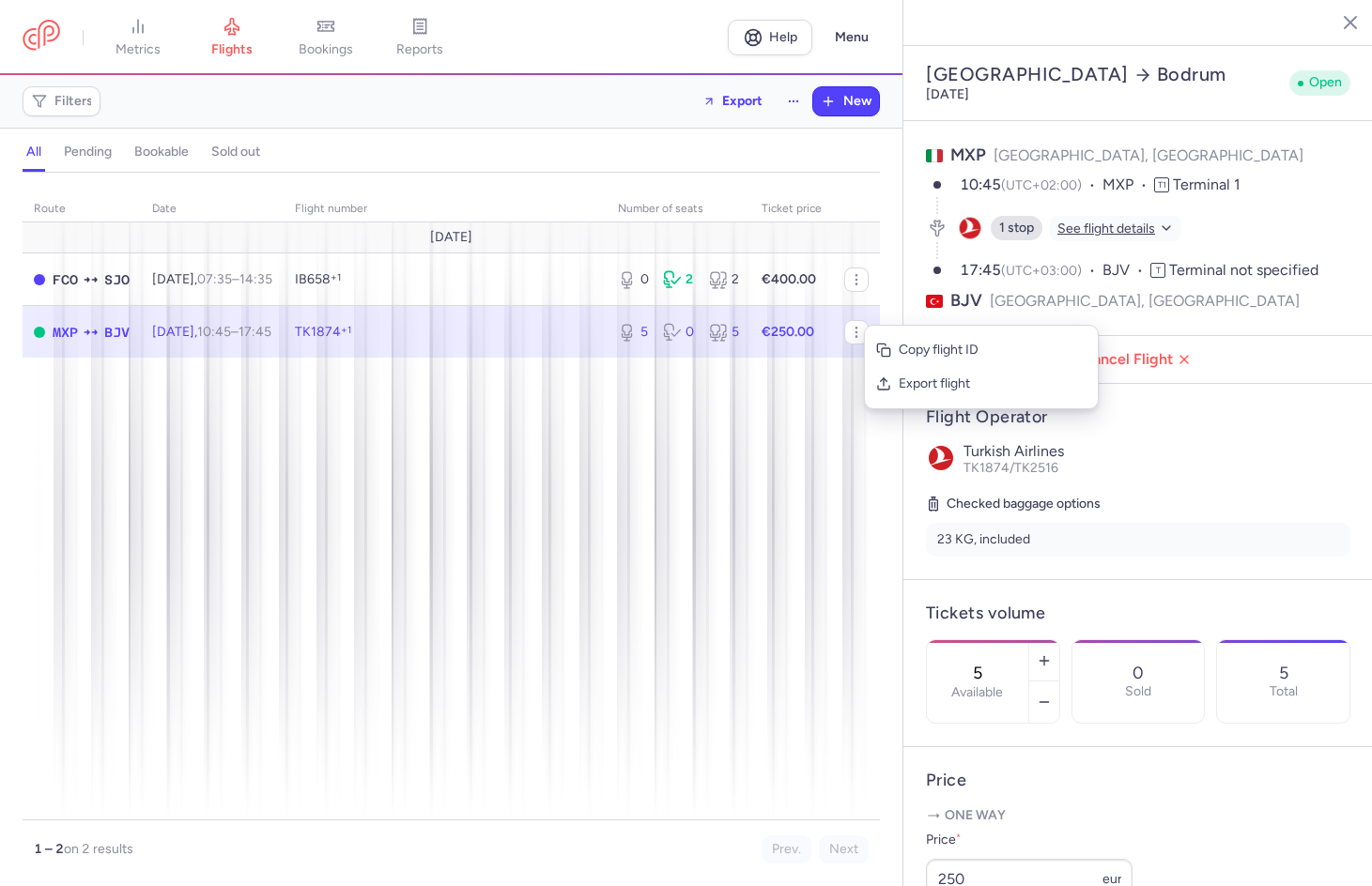 click on "5 0 5" 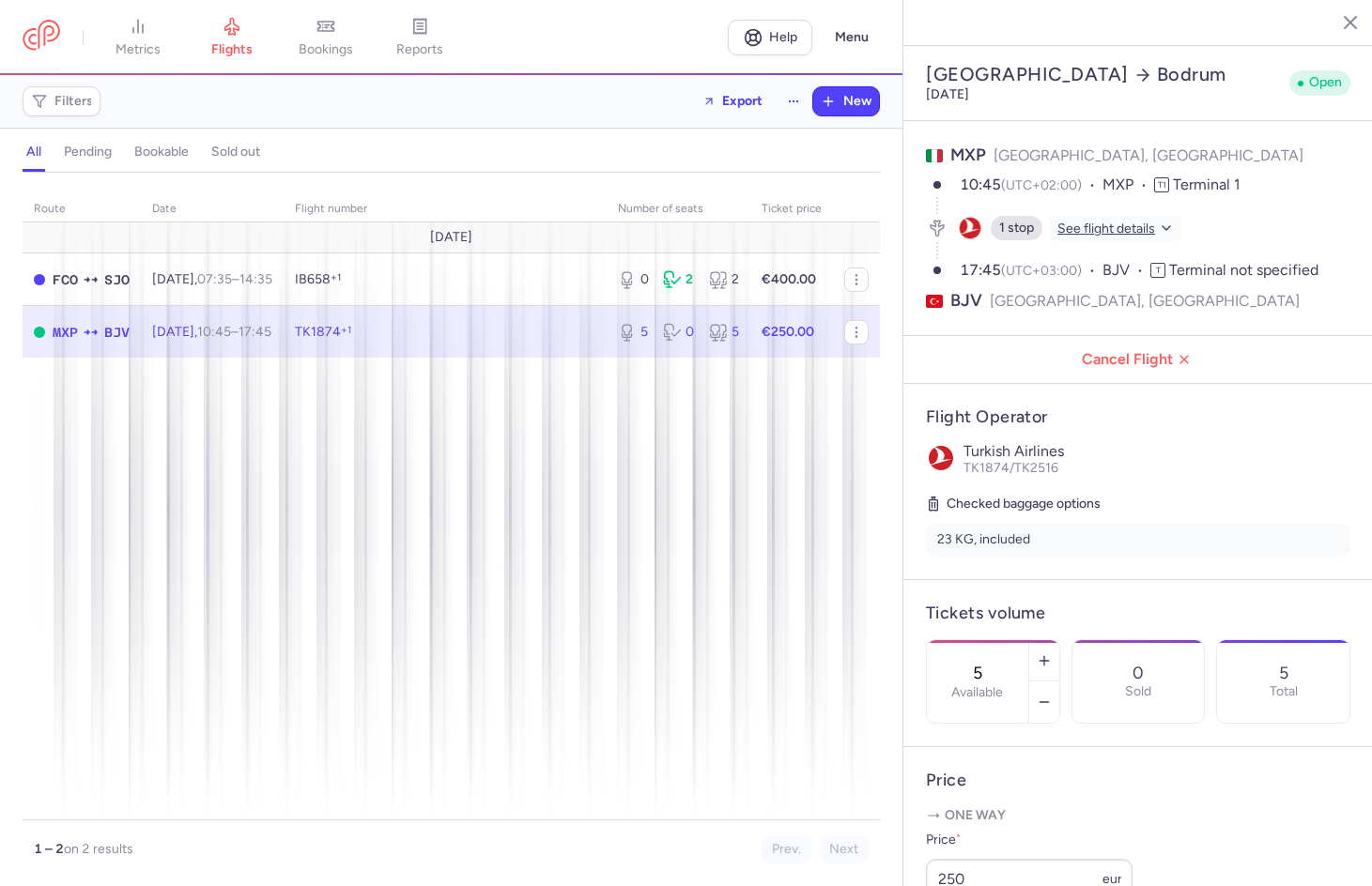 click on "17:45  +0" at bounding box center (254, 331) 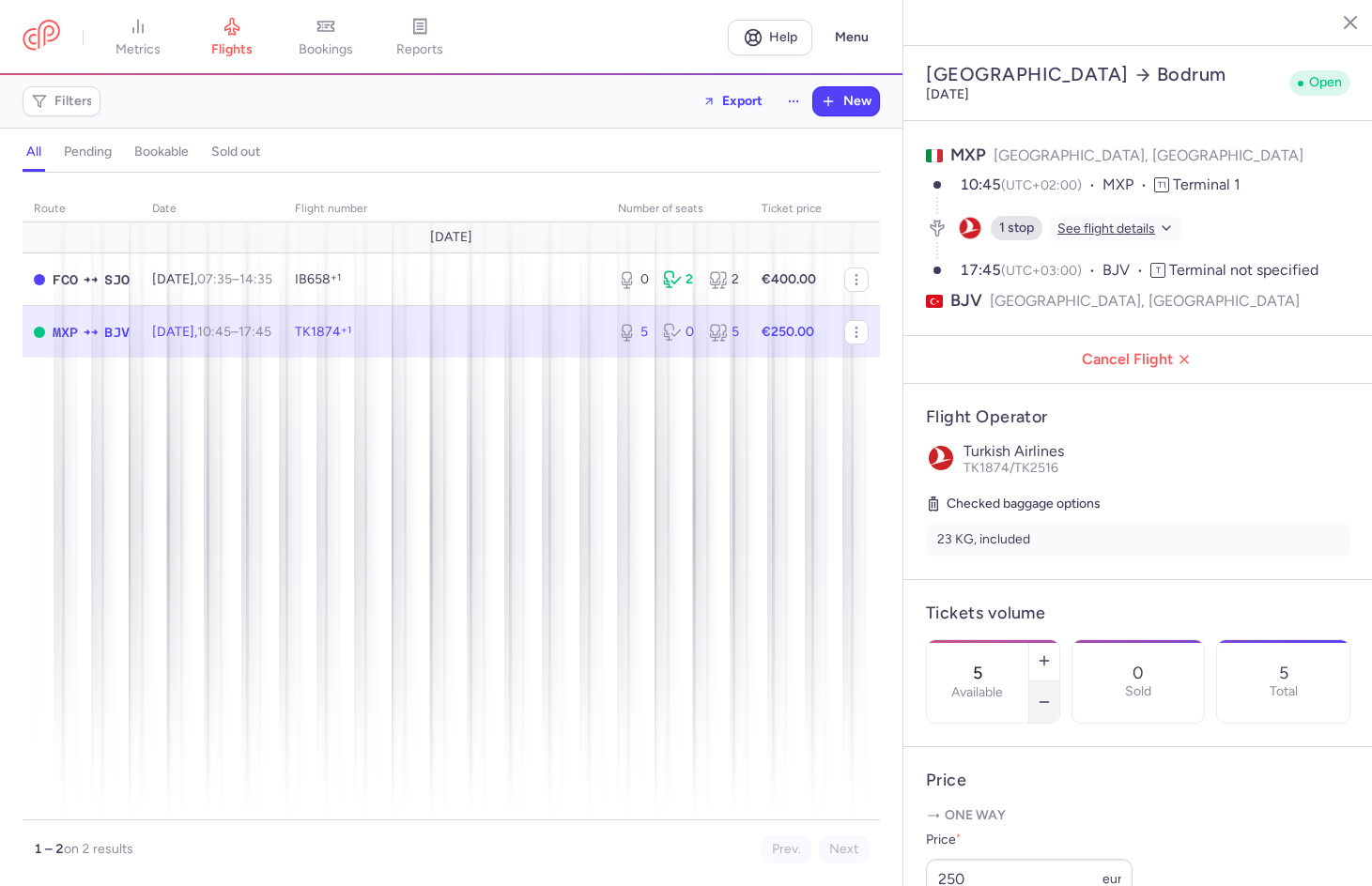 click 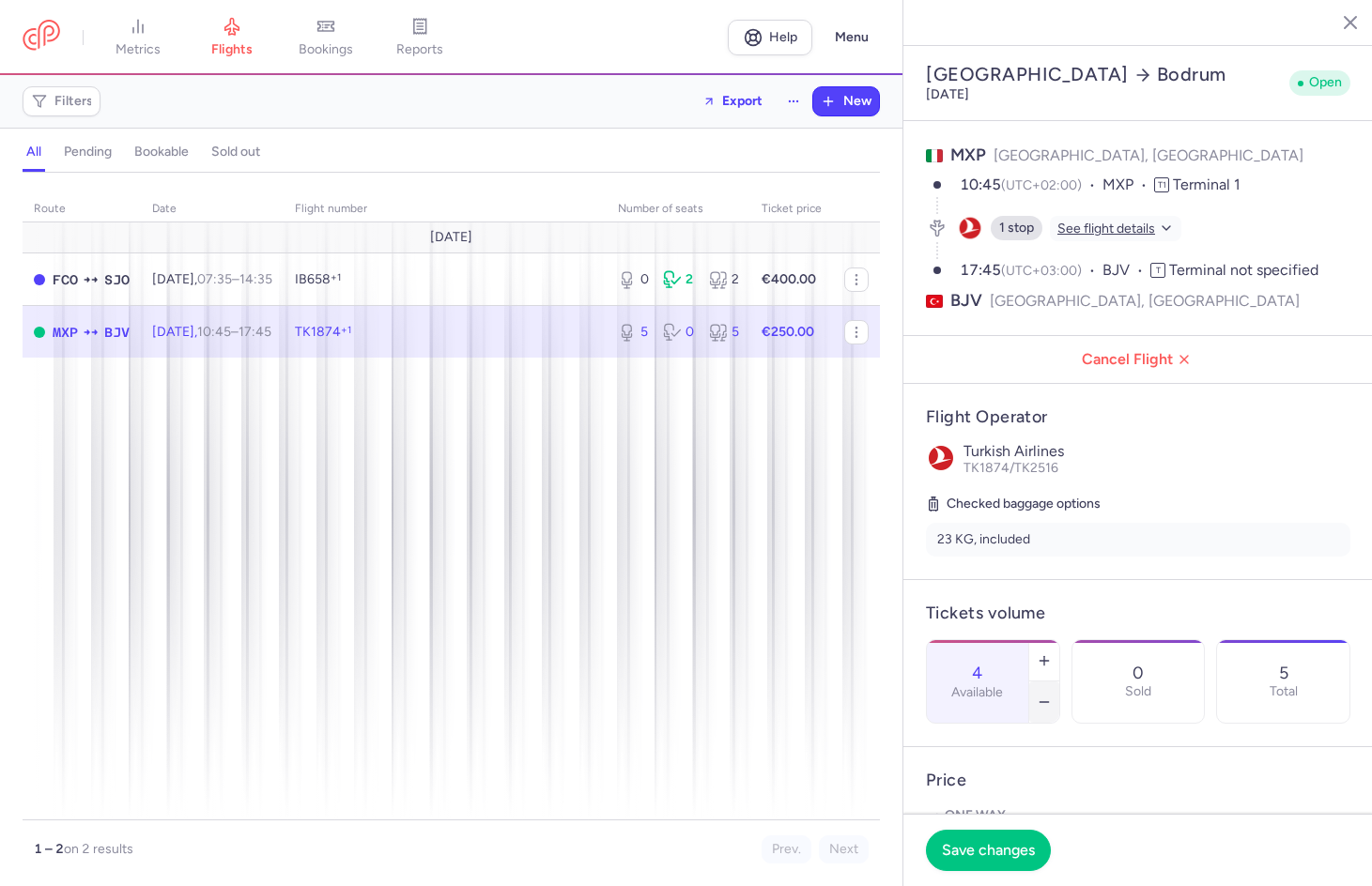 click 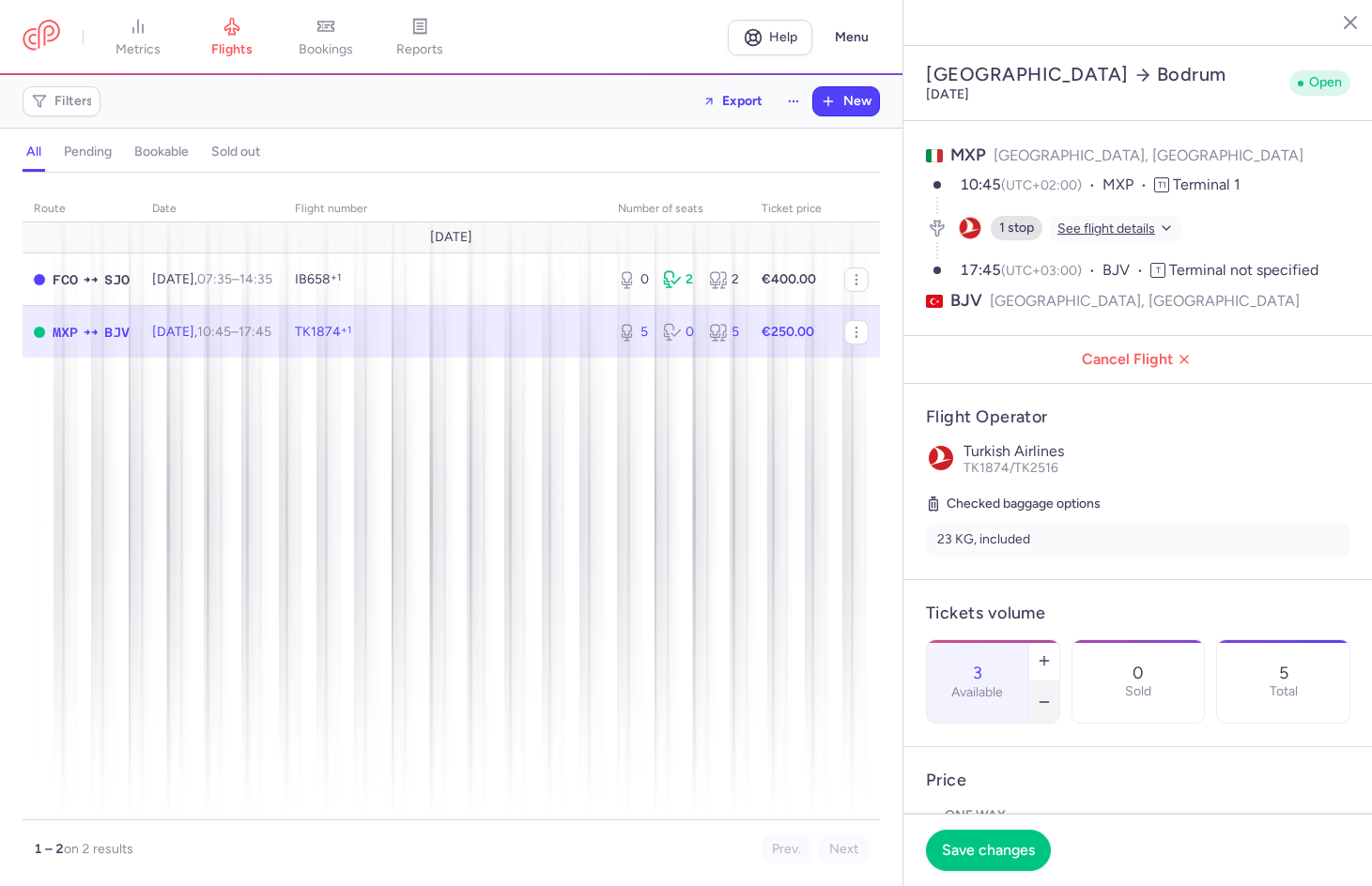click 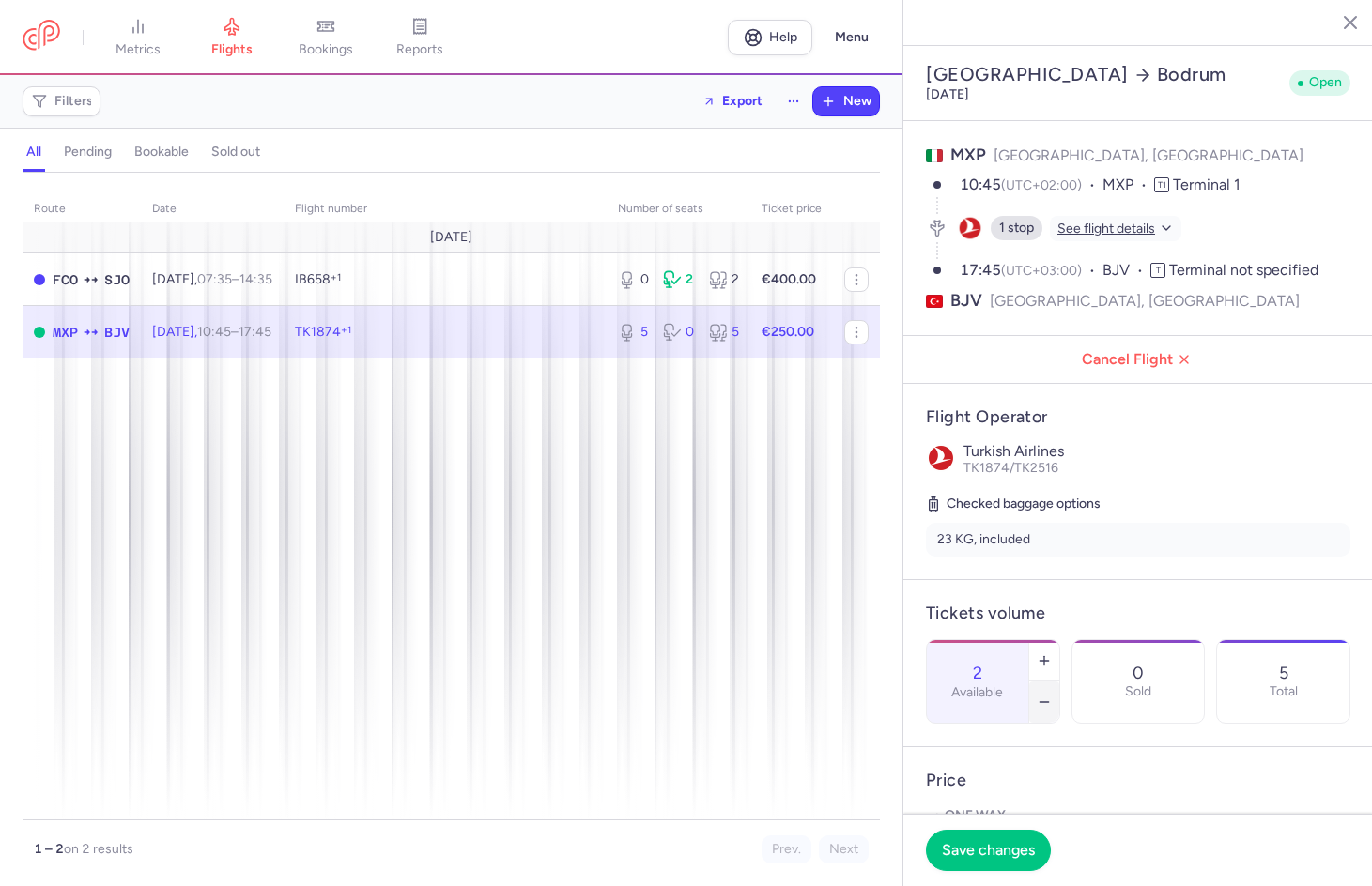 click 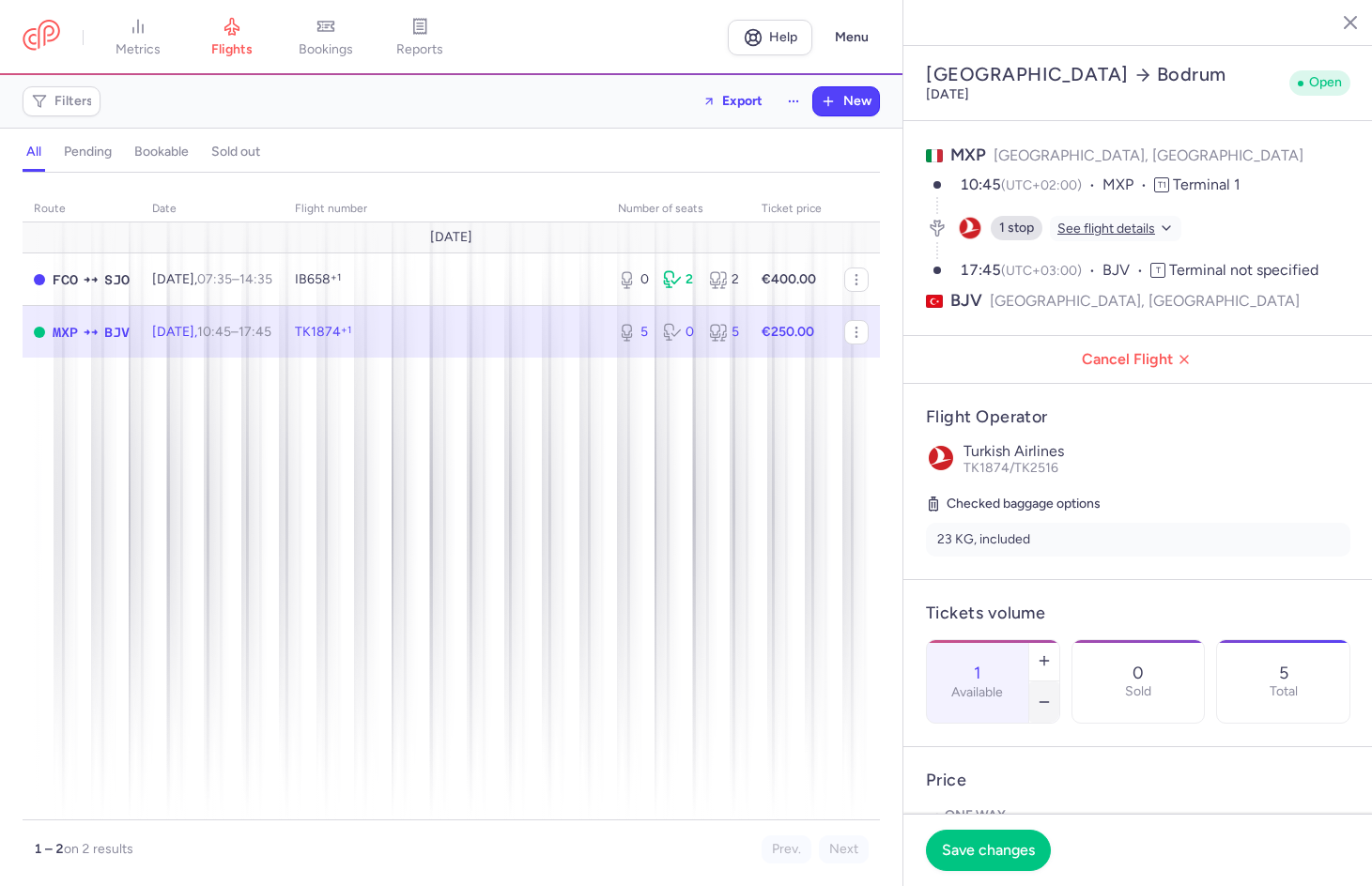 click 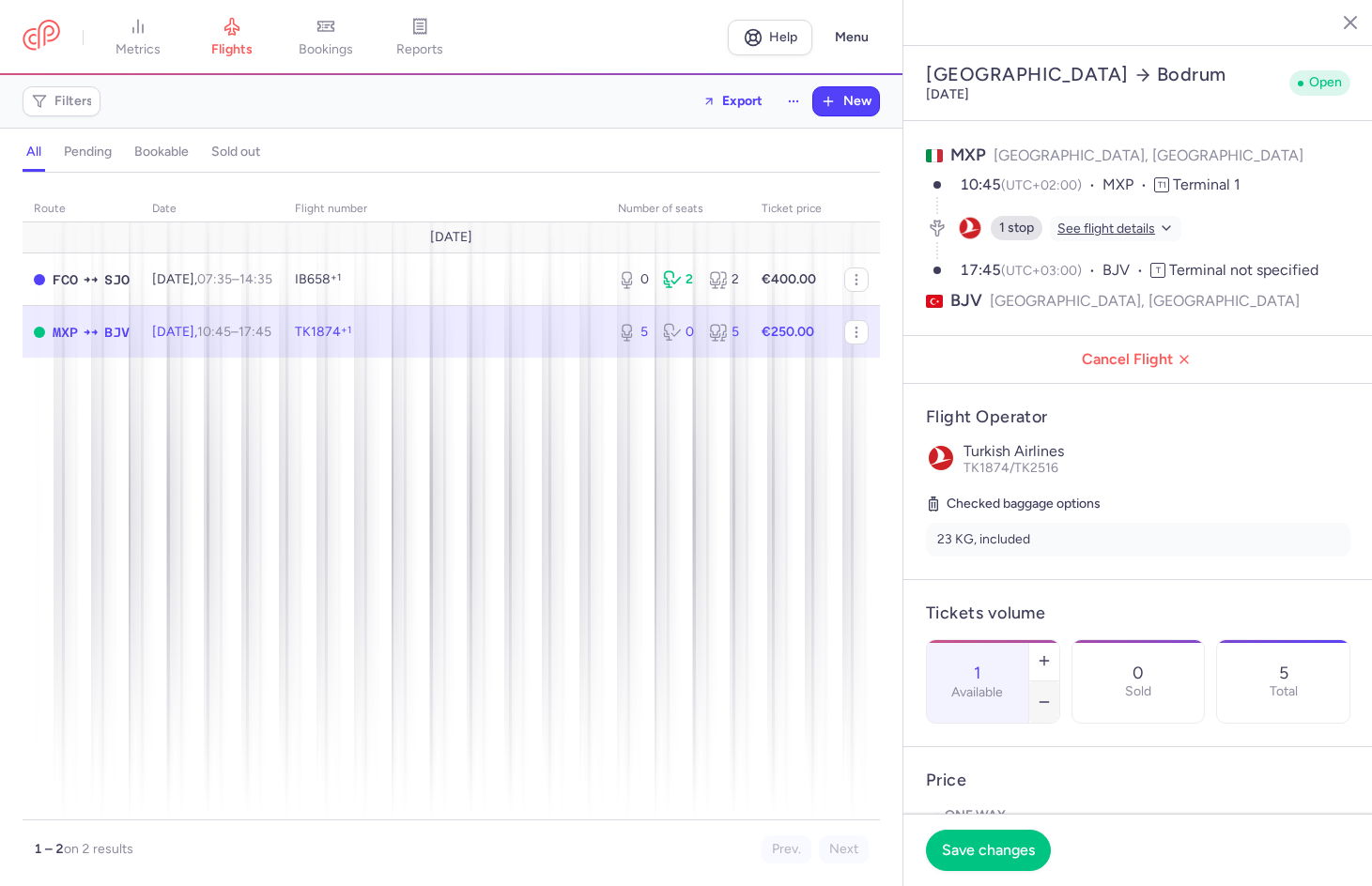type on "0" 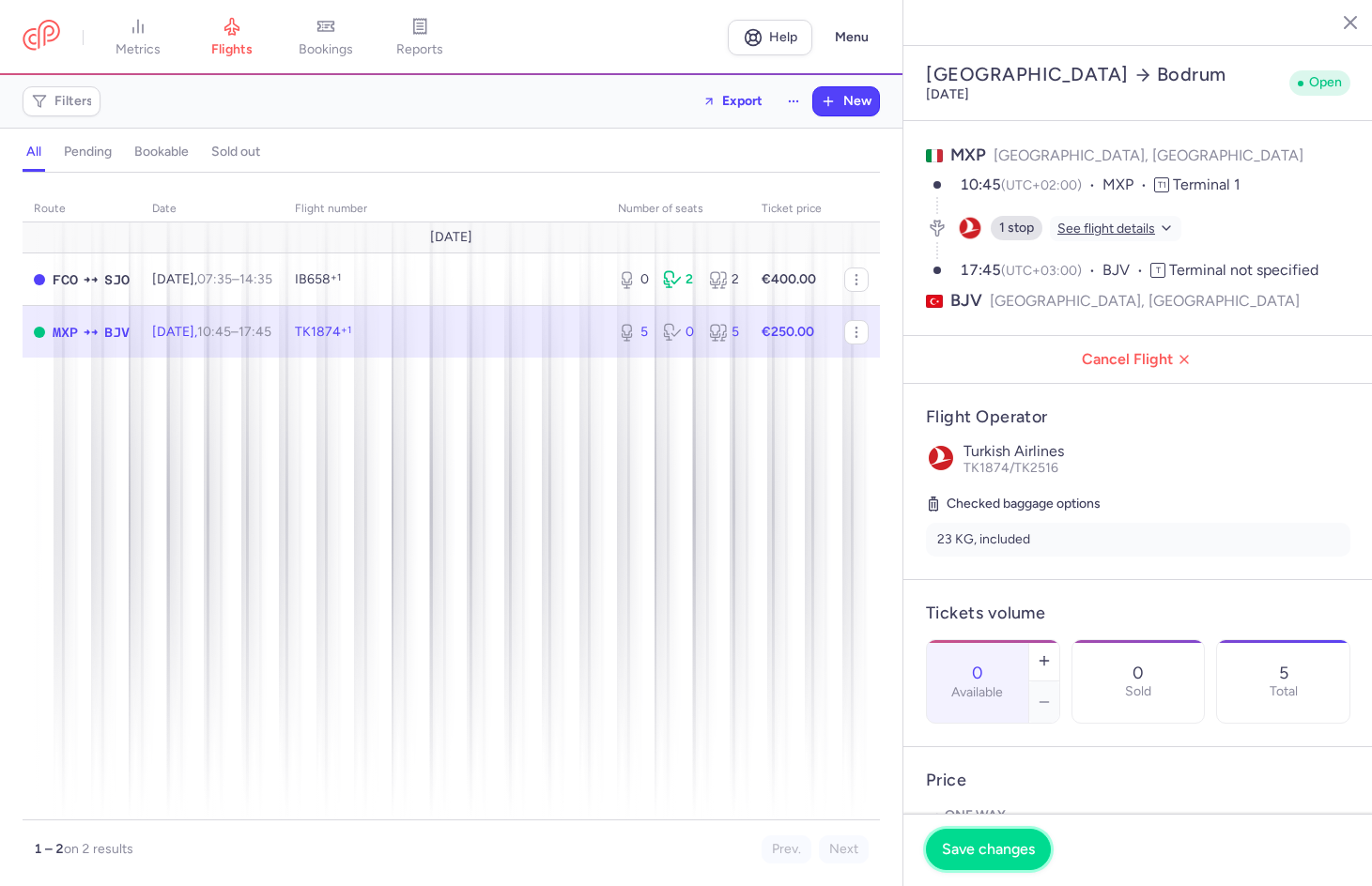click on "Save changes" at bounding box center (988, 849) 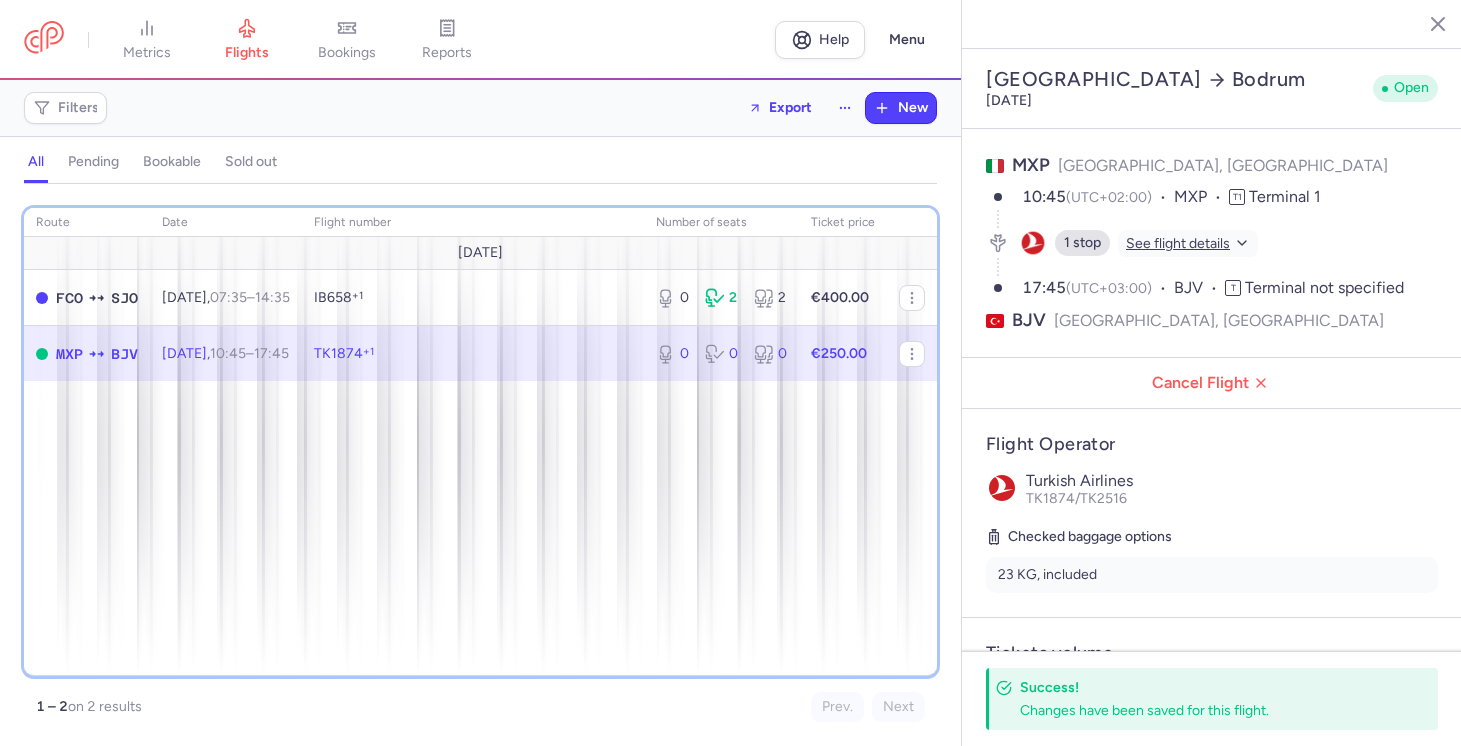 click on "route date Flight number number of seats Ticket price [DATE]  FCO  SJO [DATE]  07:35  –  14:35  +0  IB658  +1 0 2 2 €400.00  MXP  BJV [DATE]  10:45  –  17:45  +0  TK1874  +1 0 0 0 €250.00" at bounding box center [480, 442] 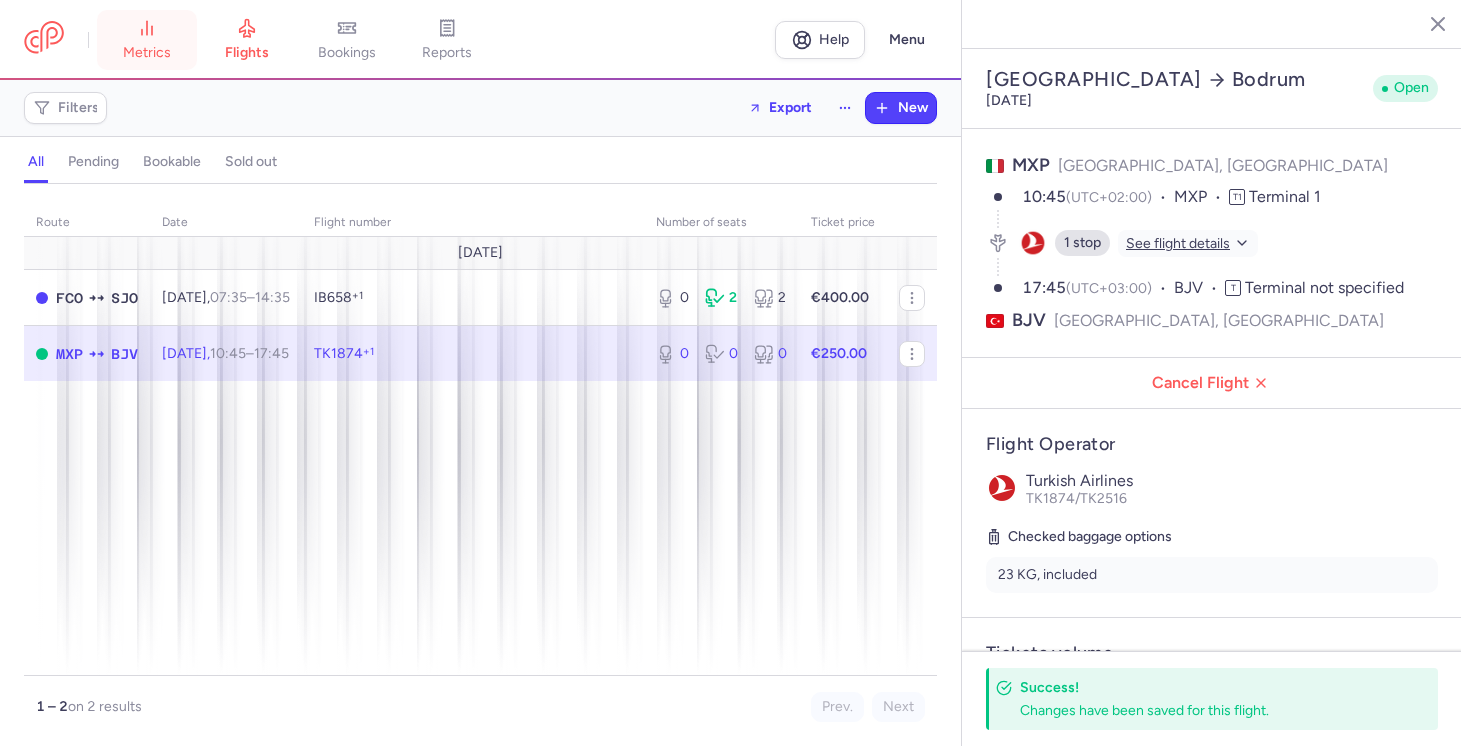 click 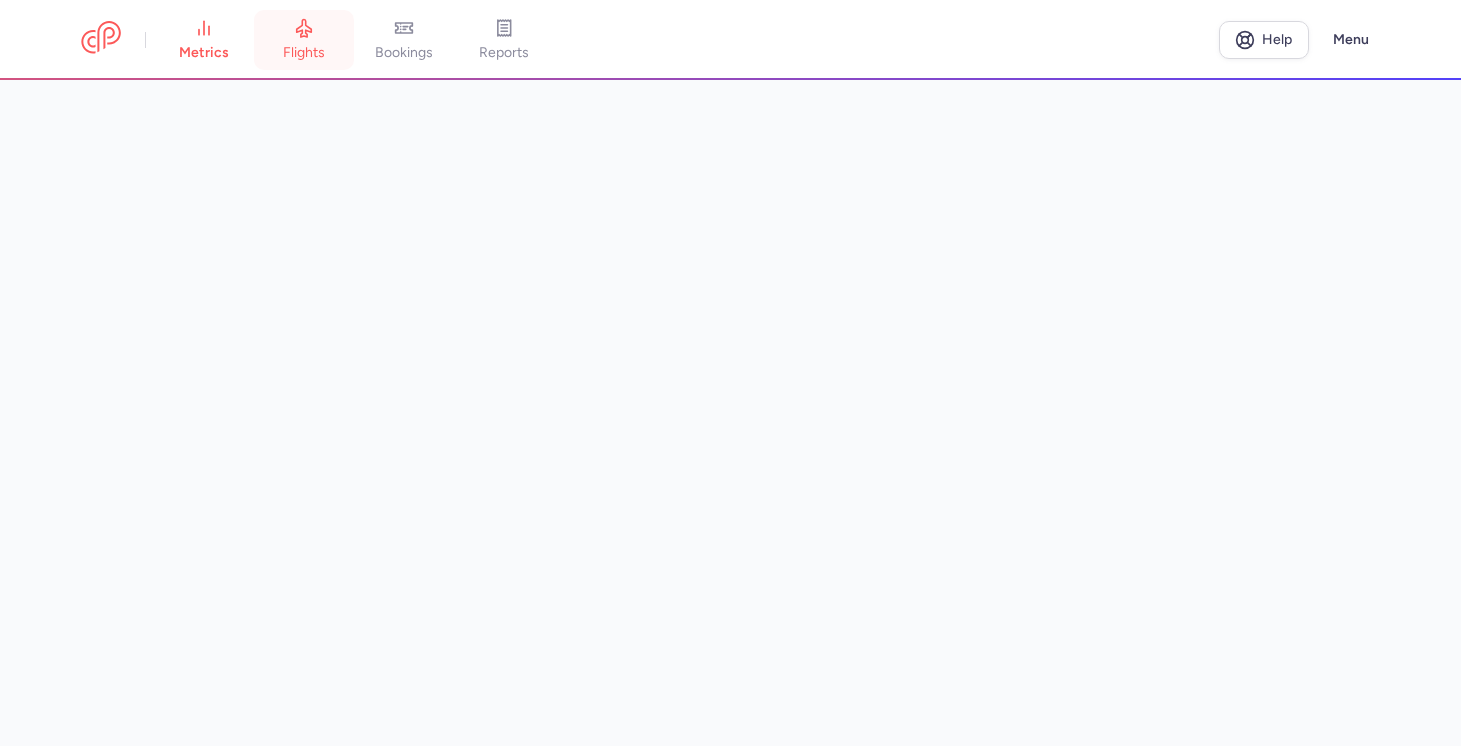 click 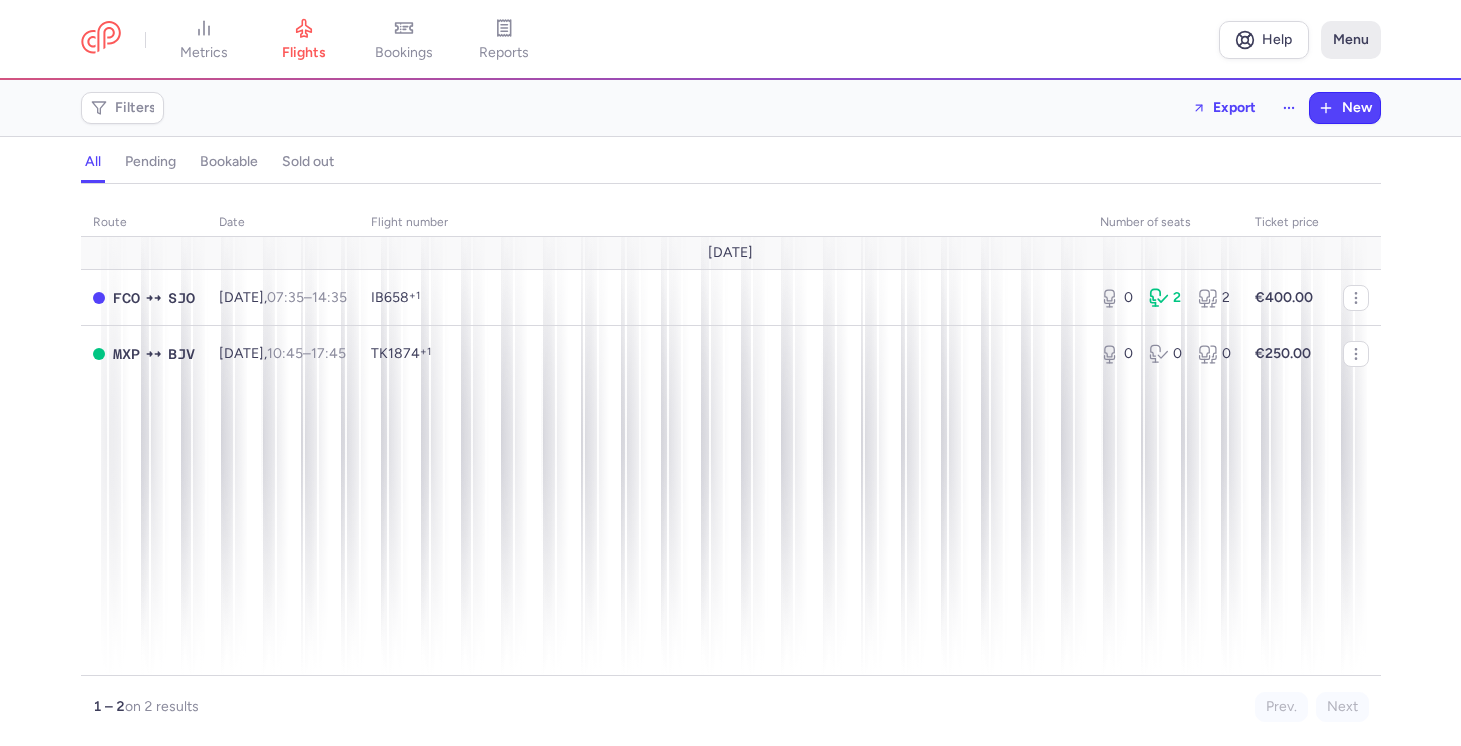 click on "Menu" at bounding box center (1351, 40) 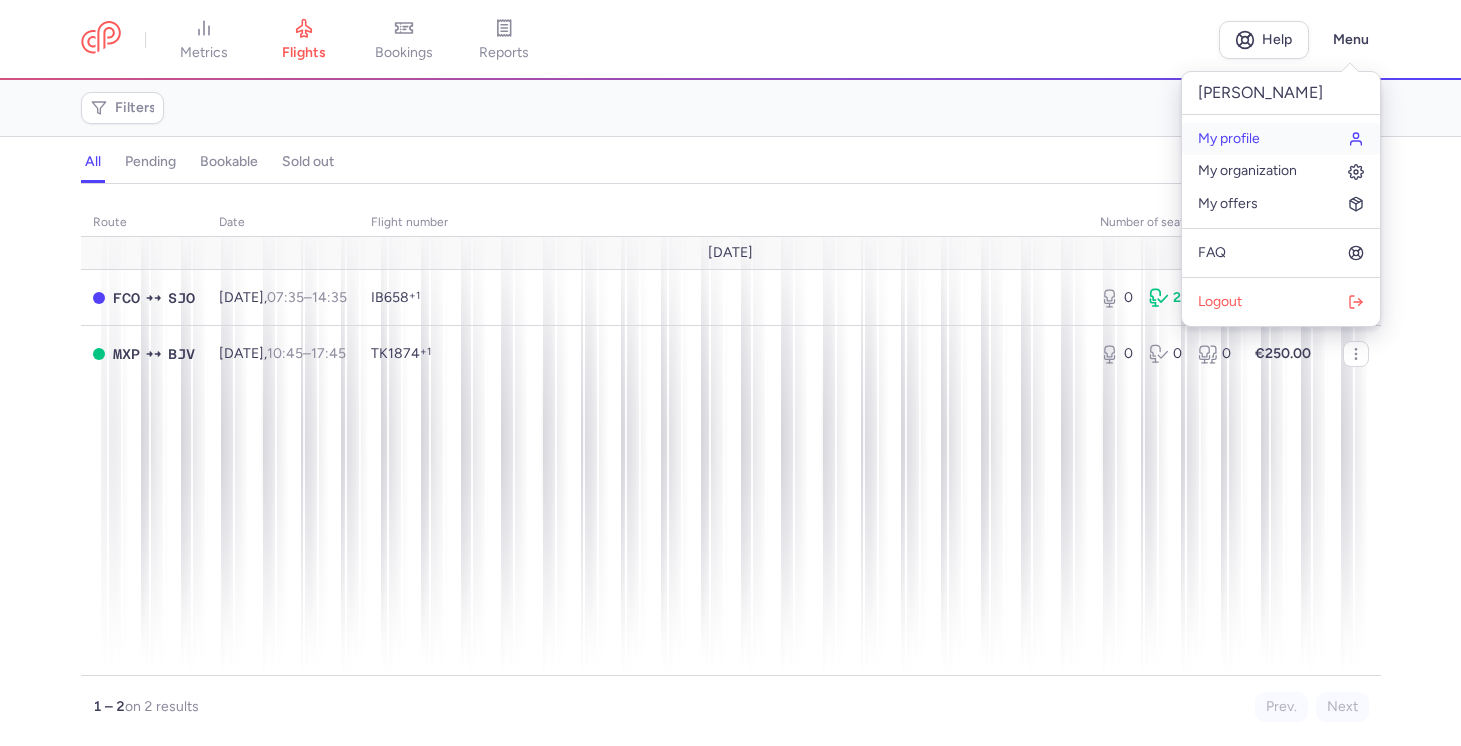click on "My profile" at bounding box center (1281, 139) 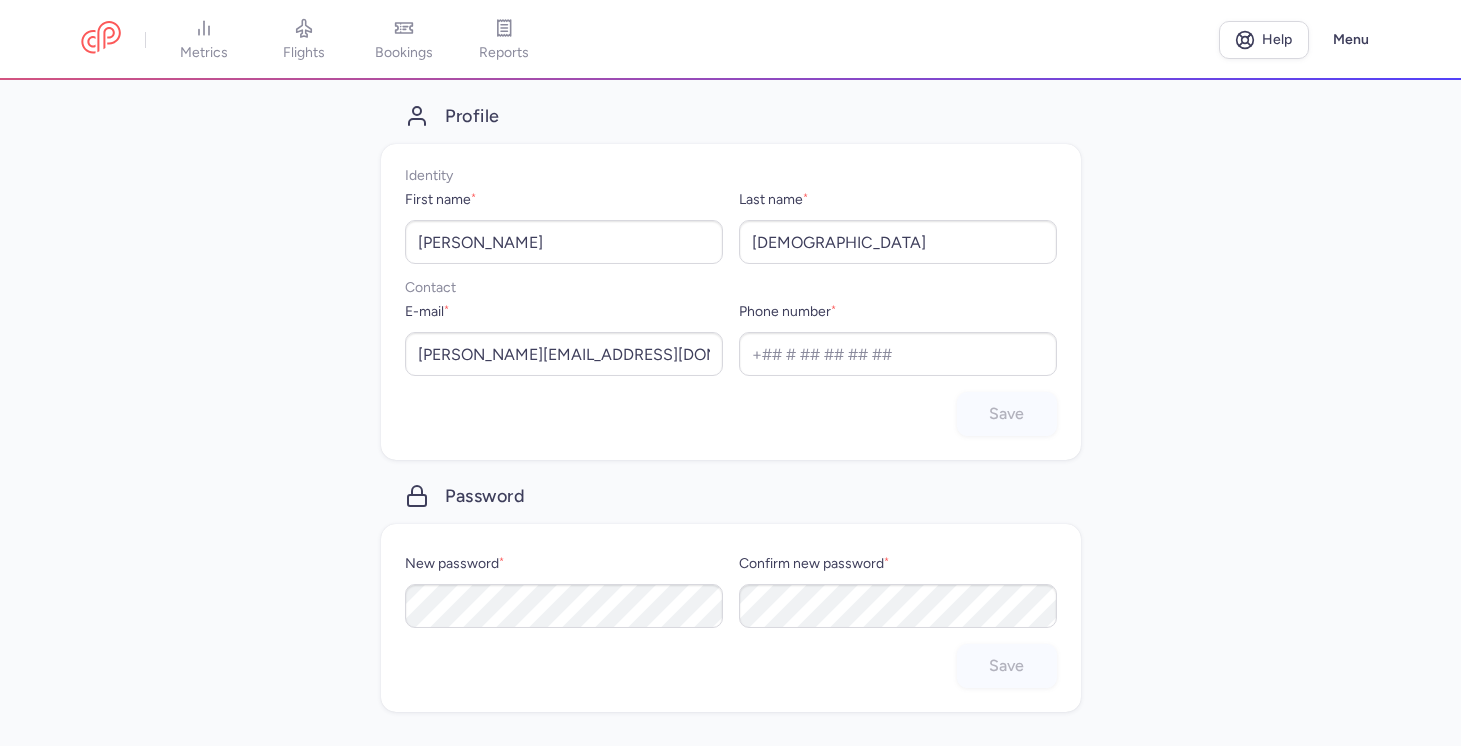 drag, startPoint x: 191, startPoint y: 31, endPoint x: 188, endPoint y: 18, distance: 13.341664 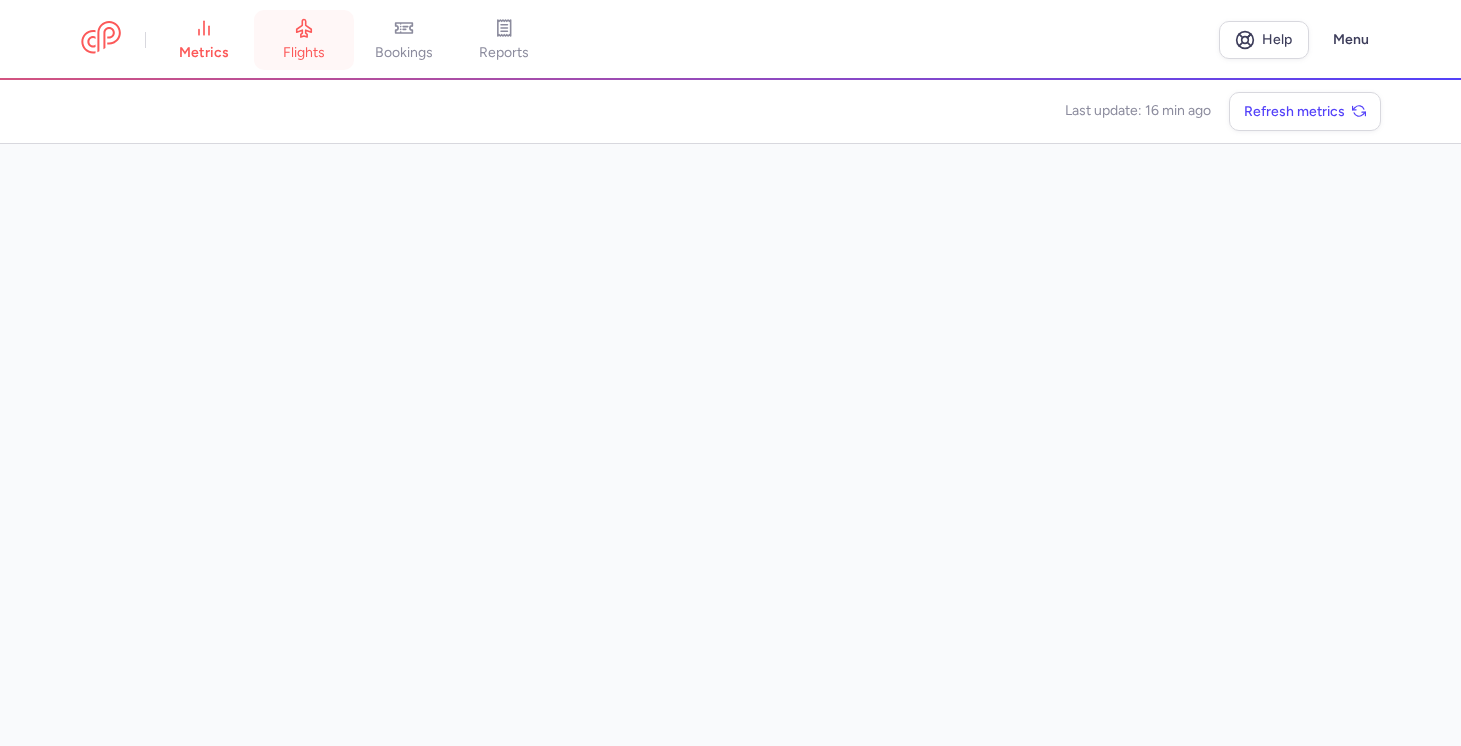 click 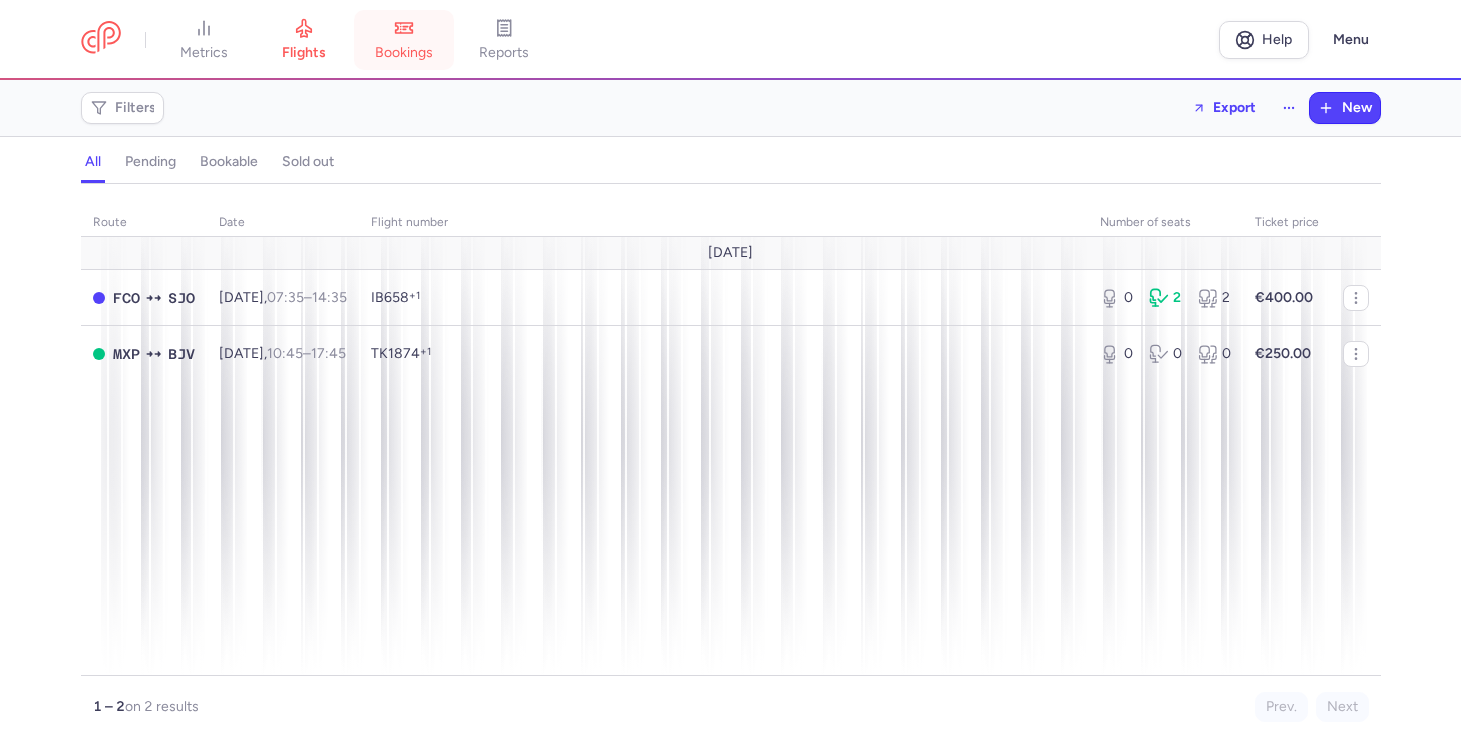 click on "bookings" at bounding box center (404, 53) 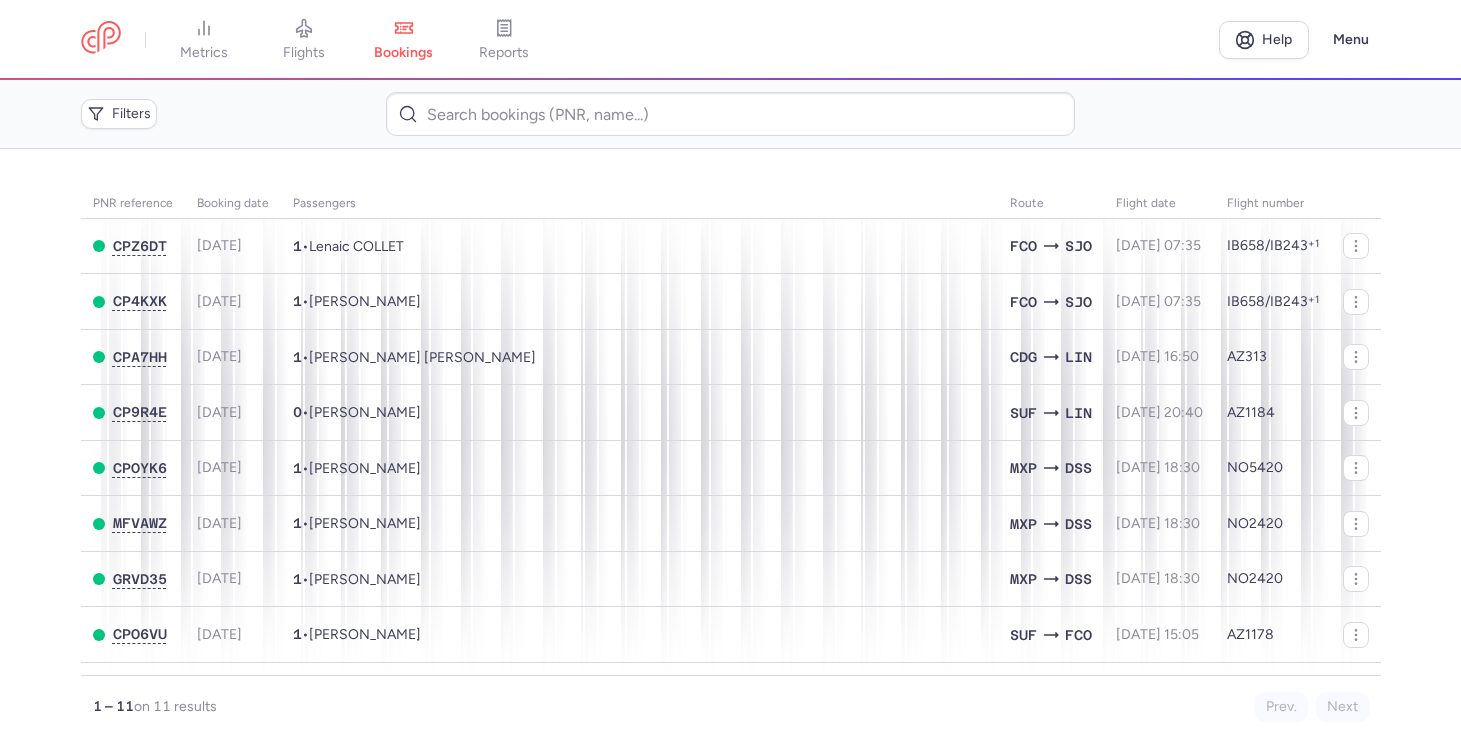 drag, startPoint x: 351, startPoint y: 39, endPoint x: 363, endPoint y: 11, distance: 30.463093 